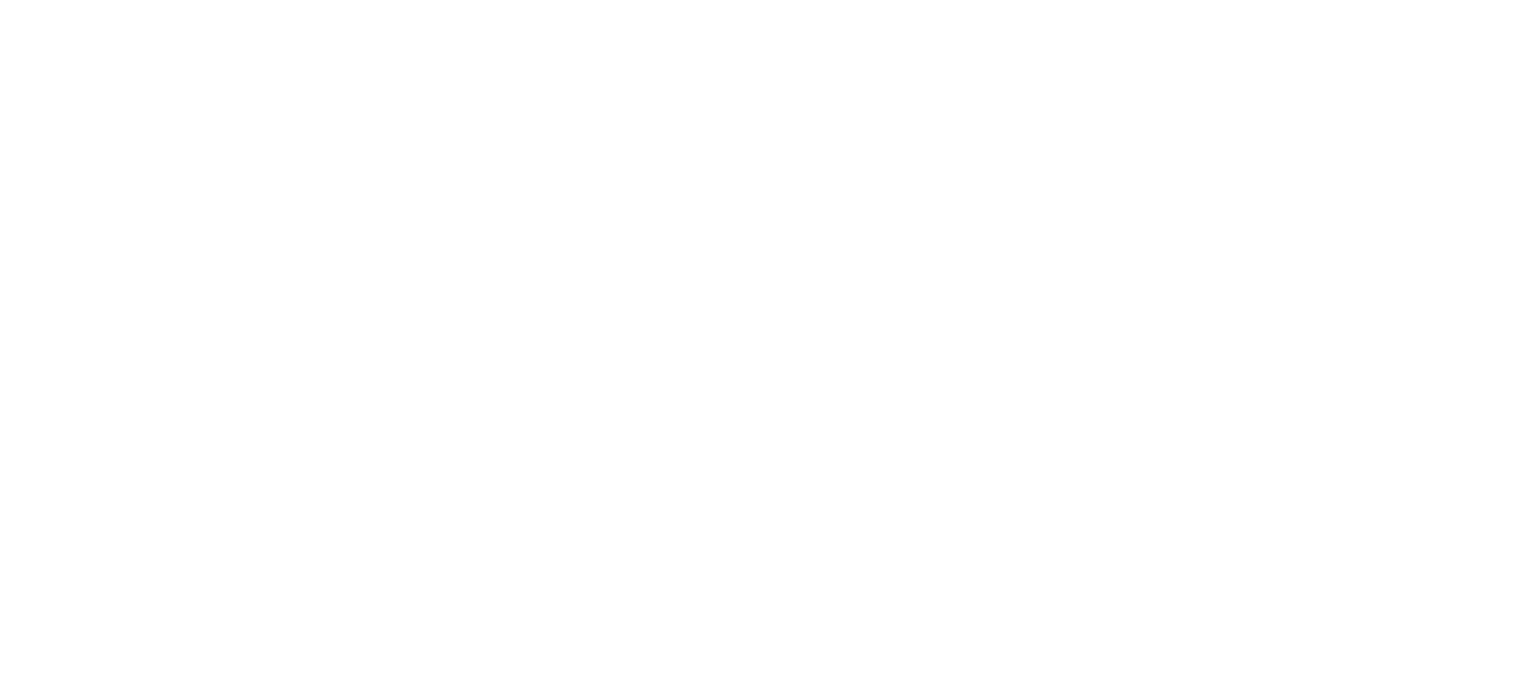 scroll, scrollTop: 0, scrollLeft: 0, axis: both 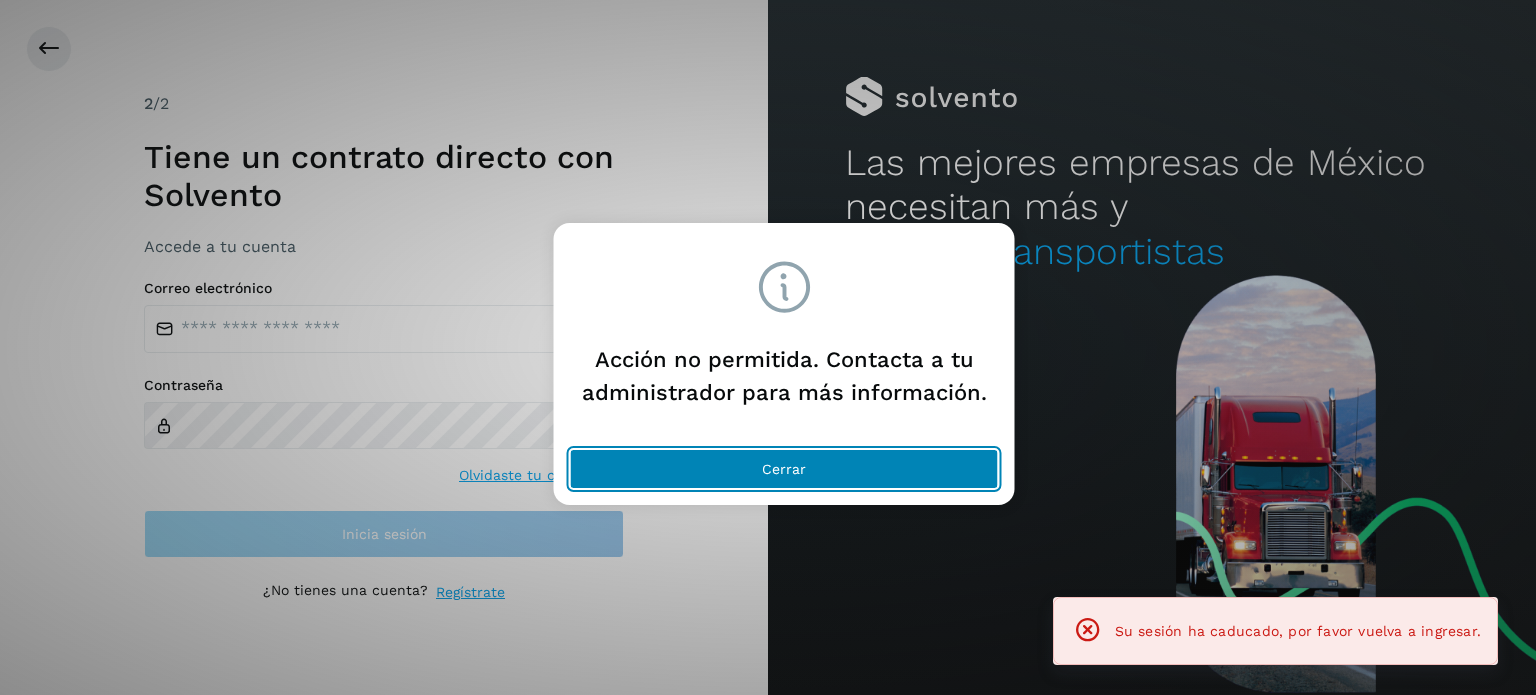 click on "Cerrar" 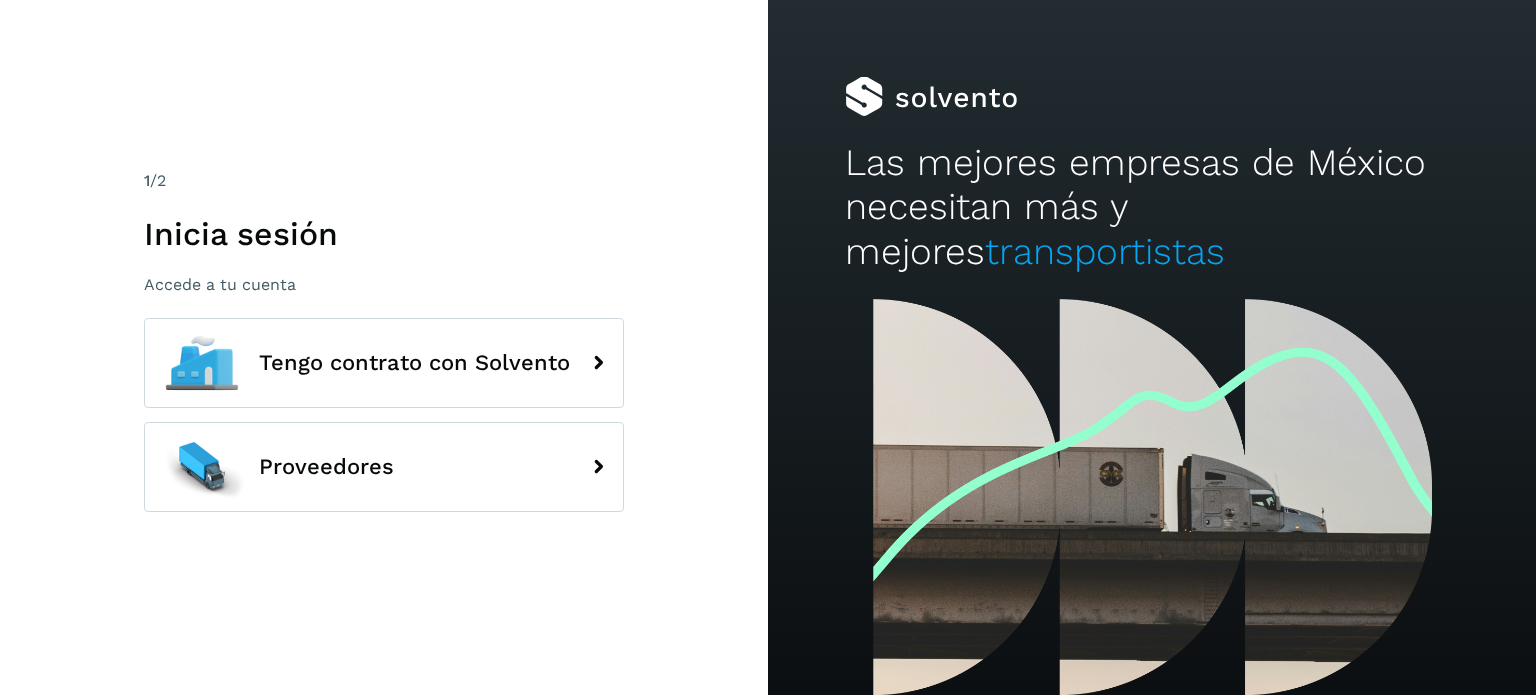 scroll, scrollTop: 0, scrollLeft: 0, axis: both 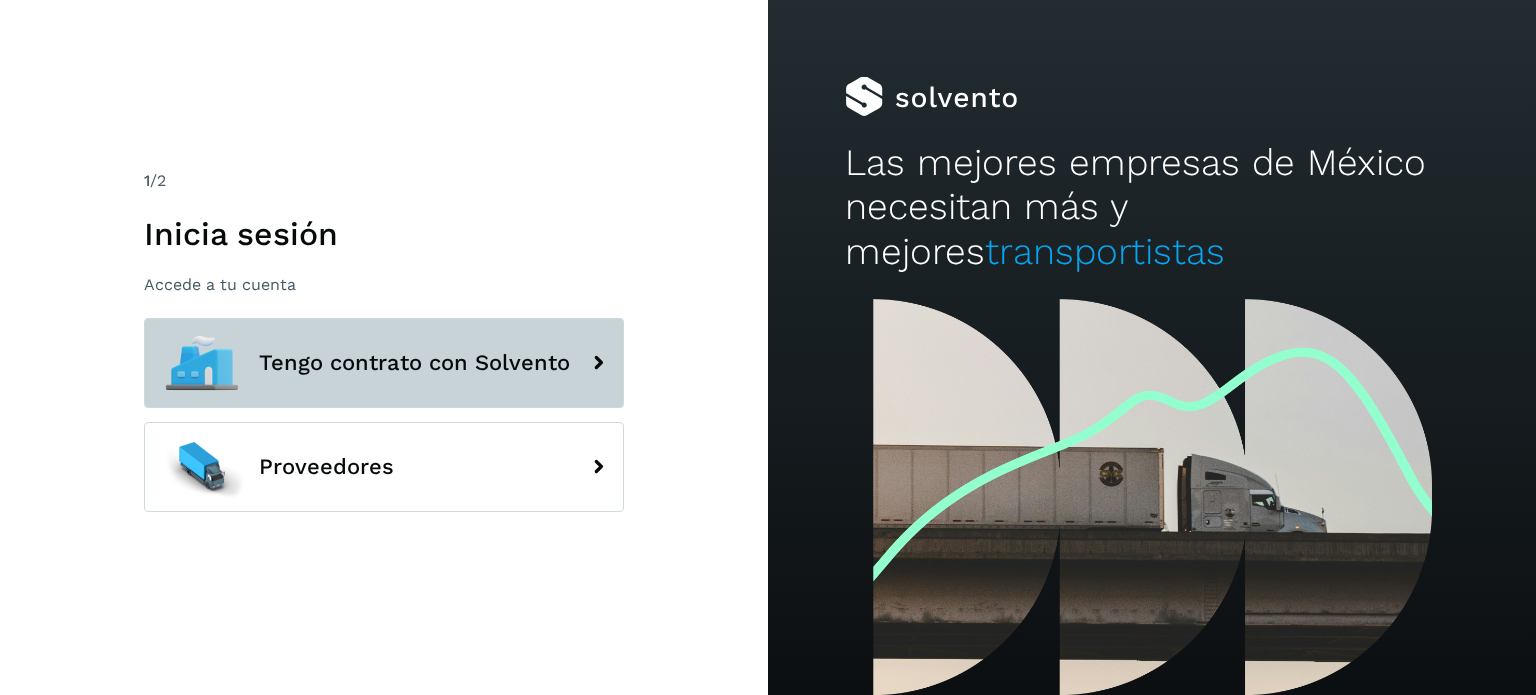 click on "Tengo contrato con Solvento" 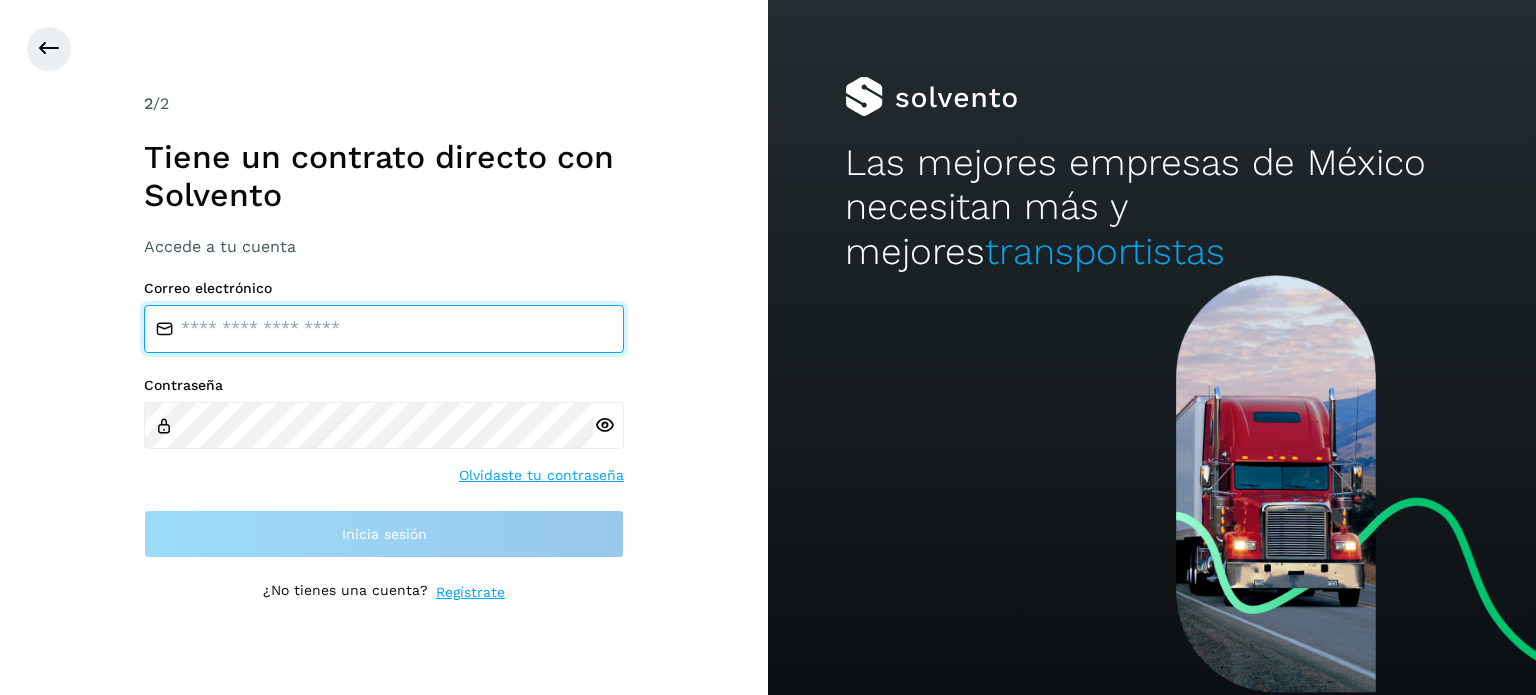 drag, startPoint x: 530, startPoint y: 315, endPoint x: 554, endPoint y: 323, distance: 25.298222 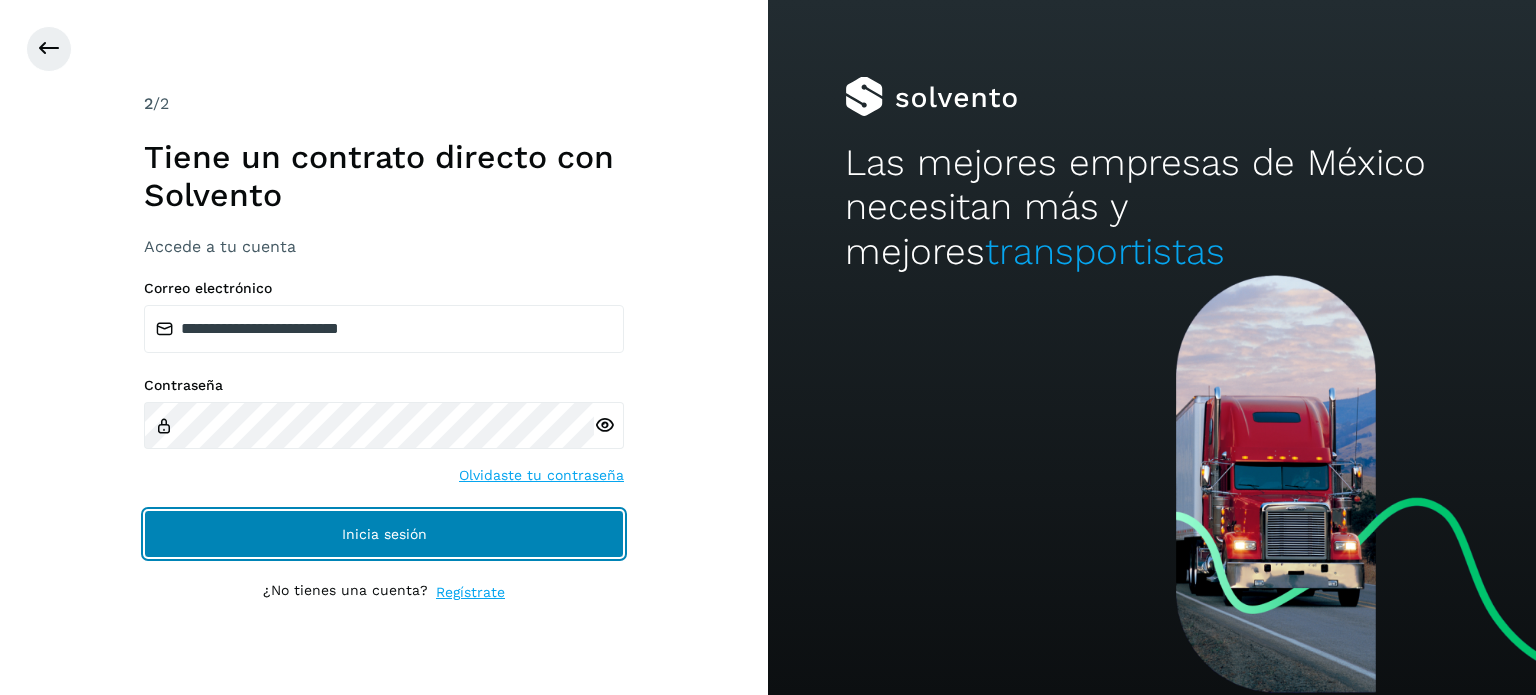 click on "Inicia sesión" at bounding box center (384, 534) 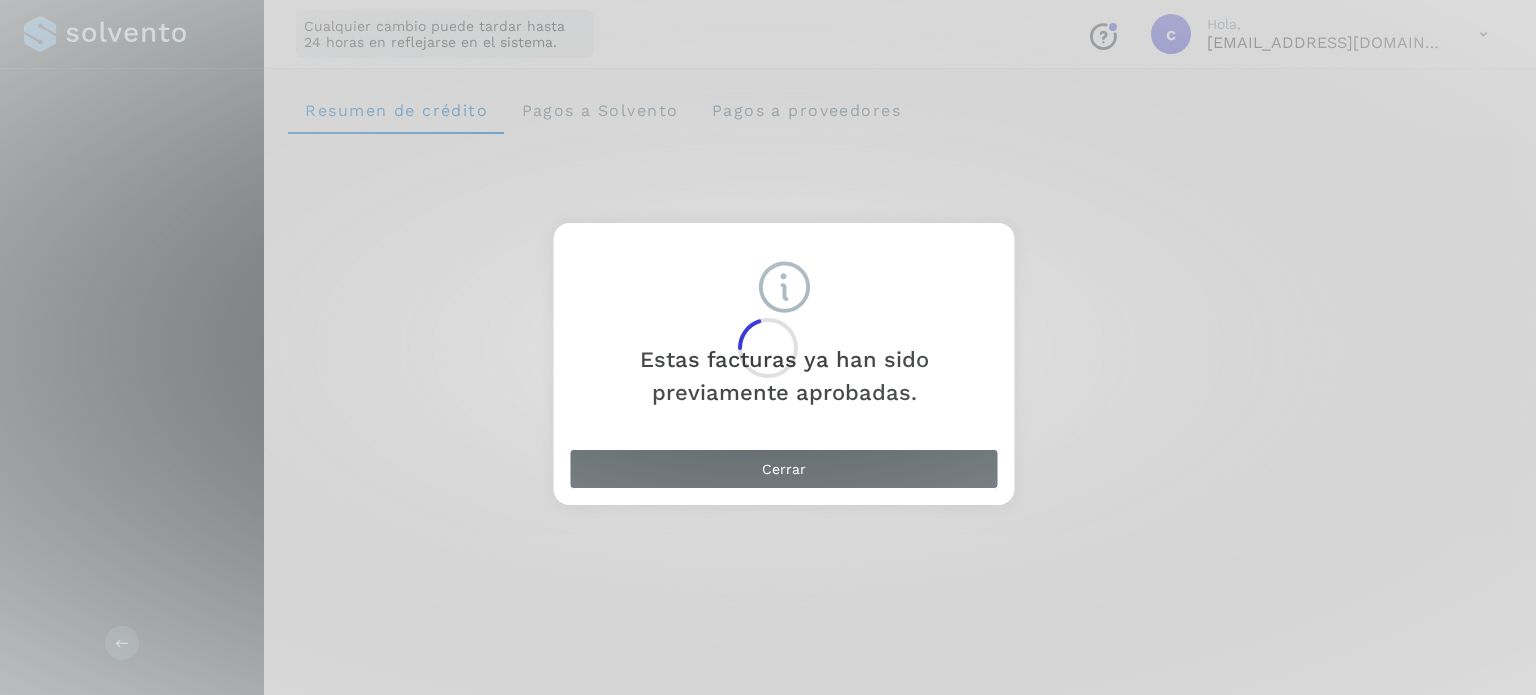 click 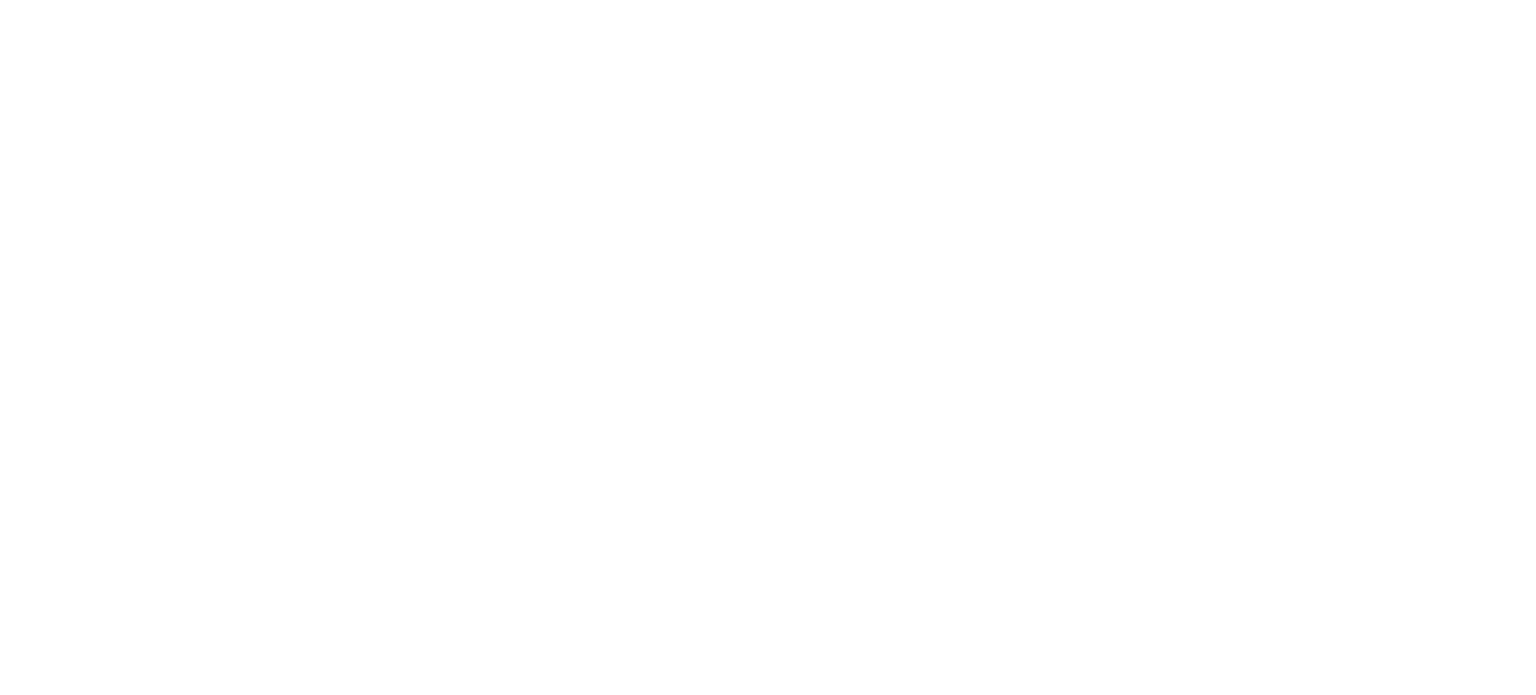 scroll, scrollTop: 0, scrollLeft: 0, axis: both 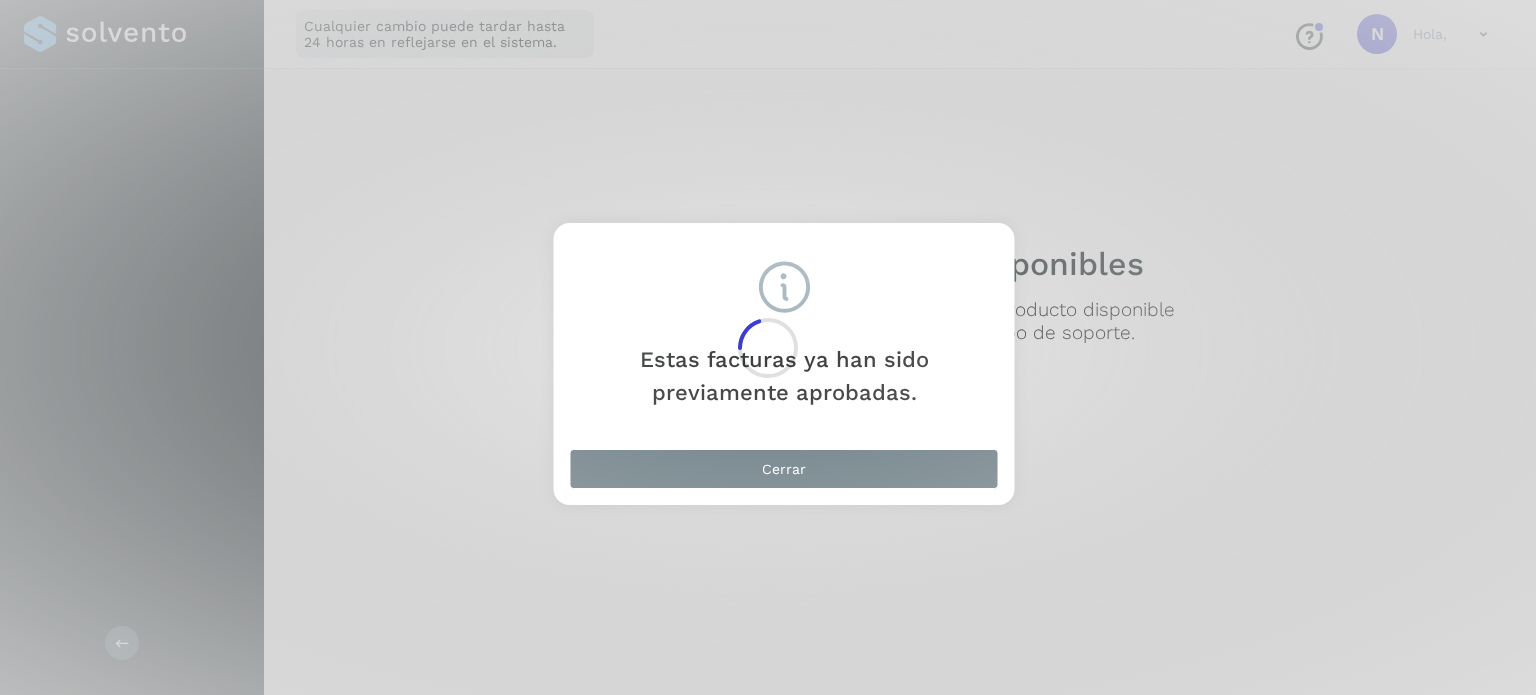 click 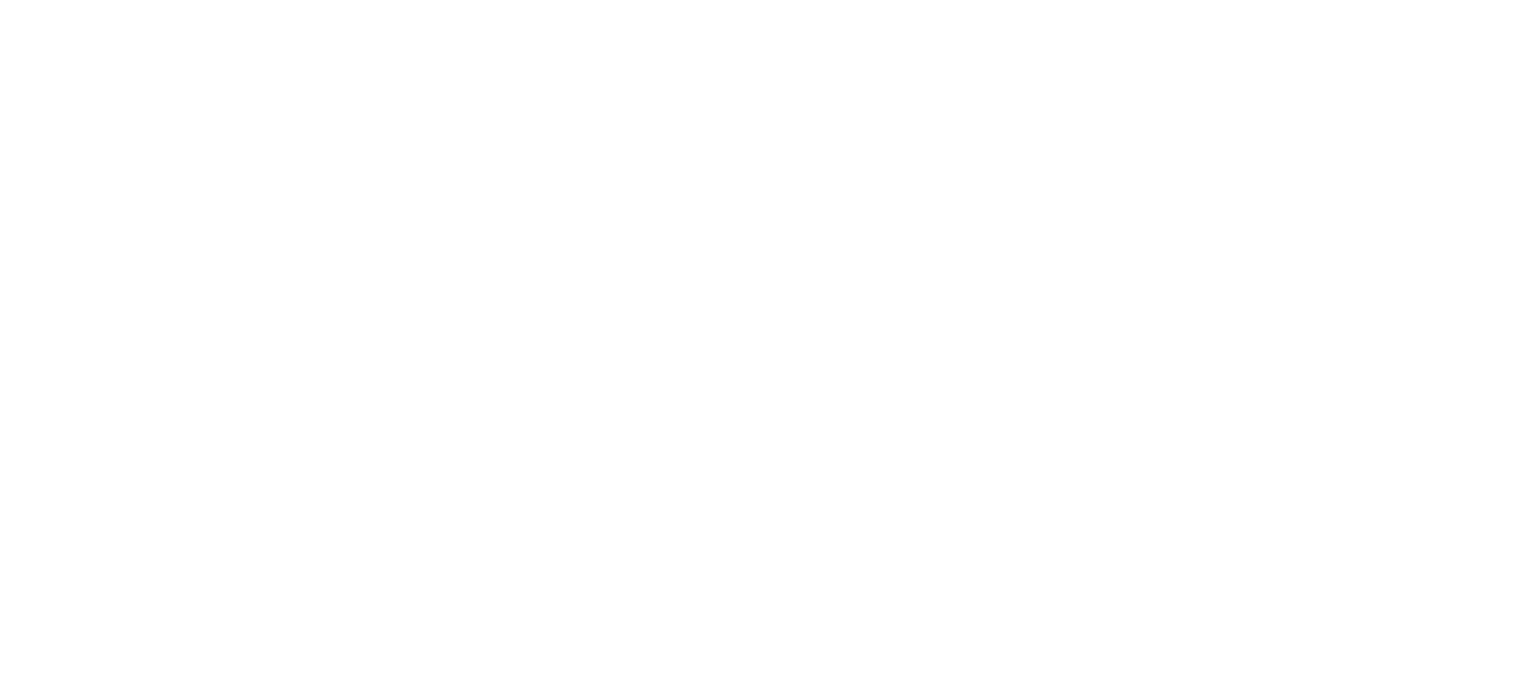 scroll, scrollTop: 0, scrollLeft: 0, axis: both 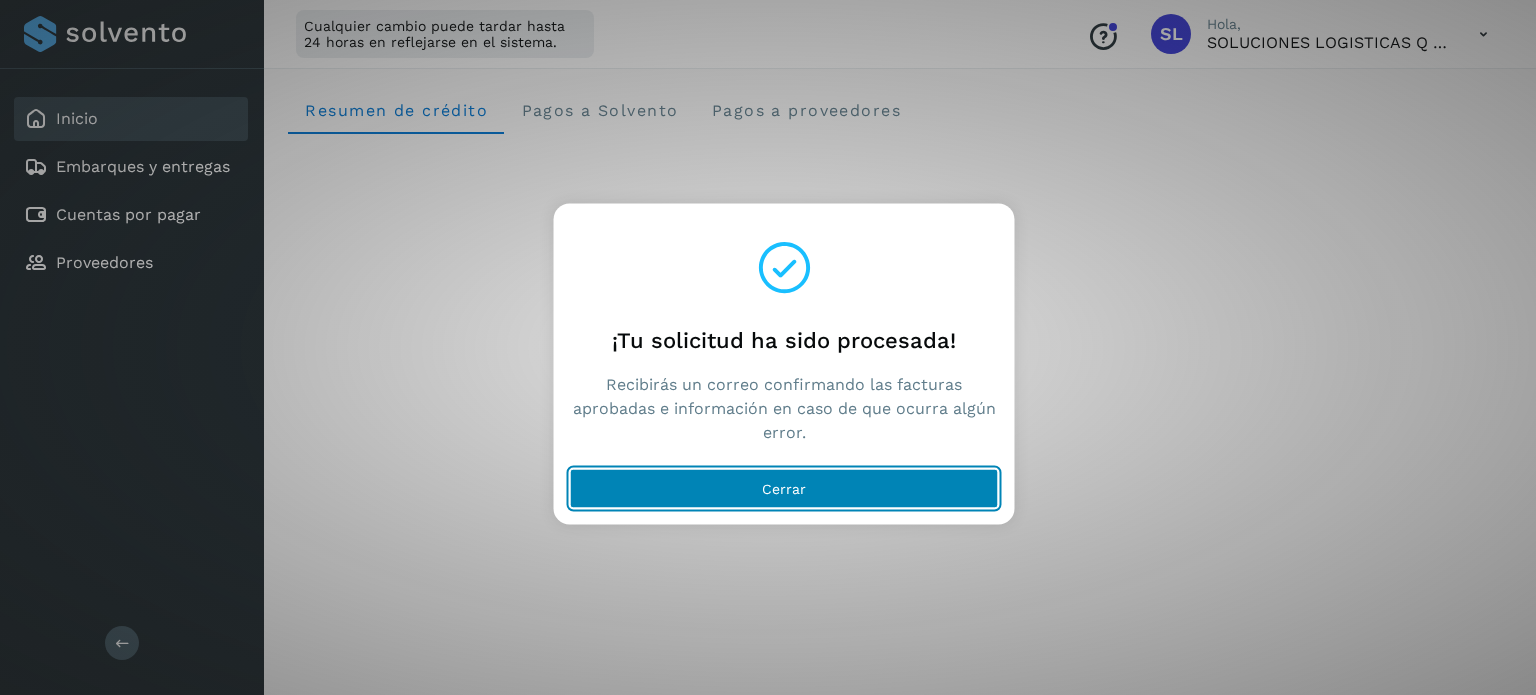 click on "Cerrar" 